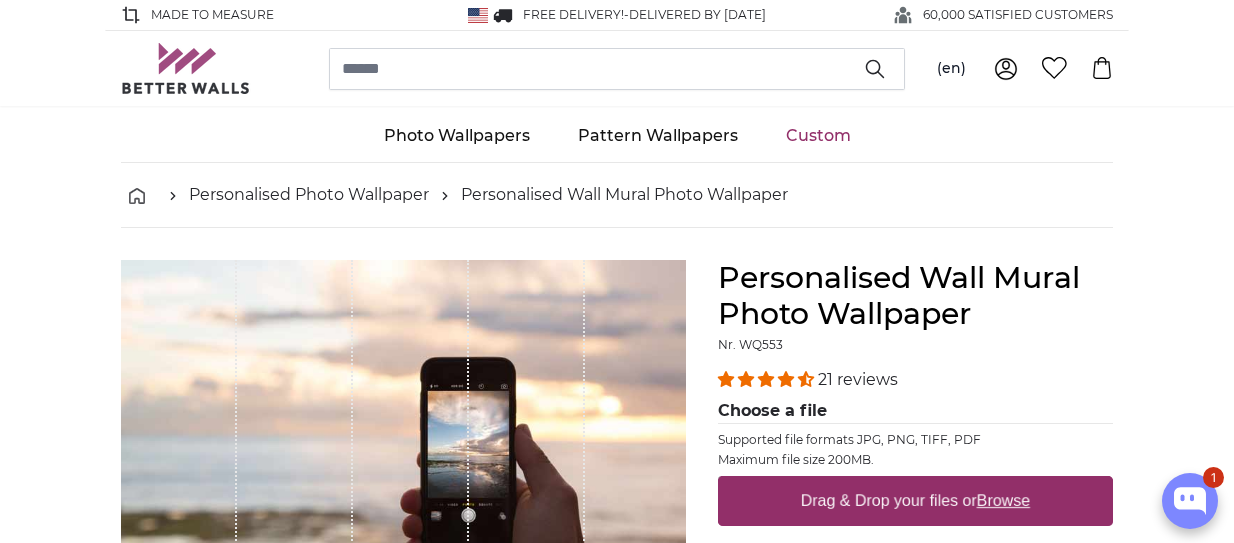 scroll, scrollTop: 33, scrollLeft: 0, axis: vertical 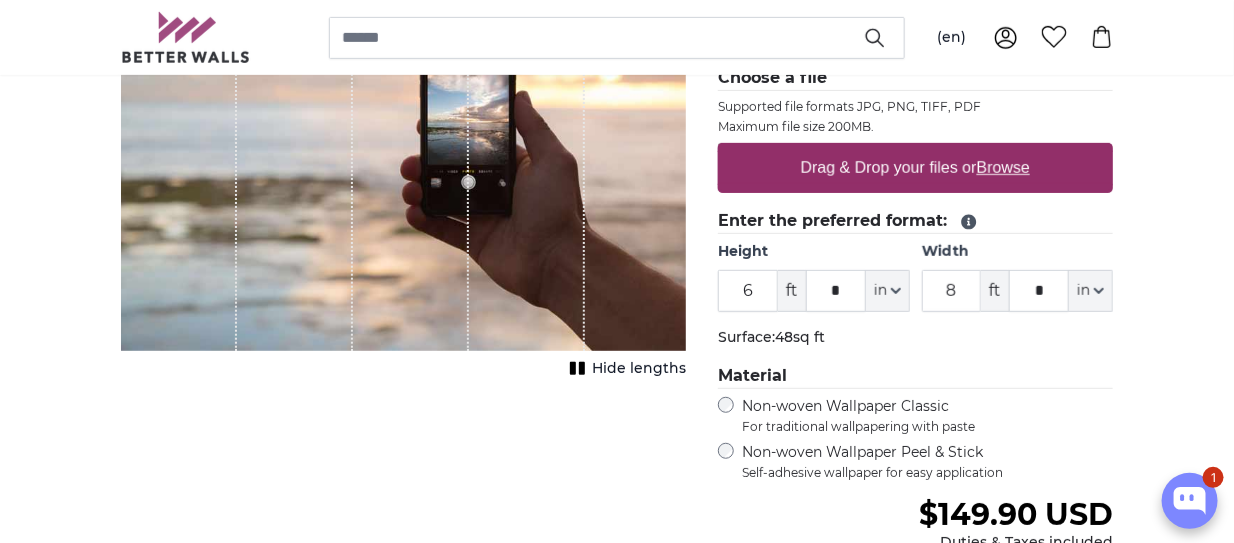 click on "Drag & Drop your files or  Browse" at bounding box center (915, 168) 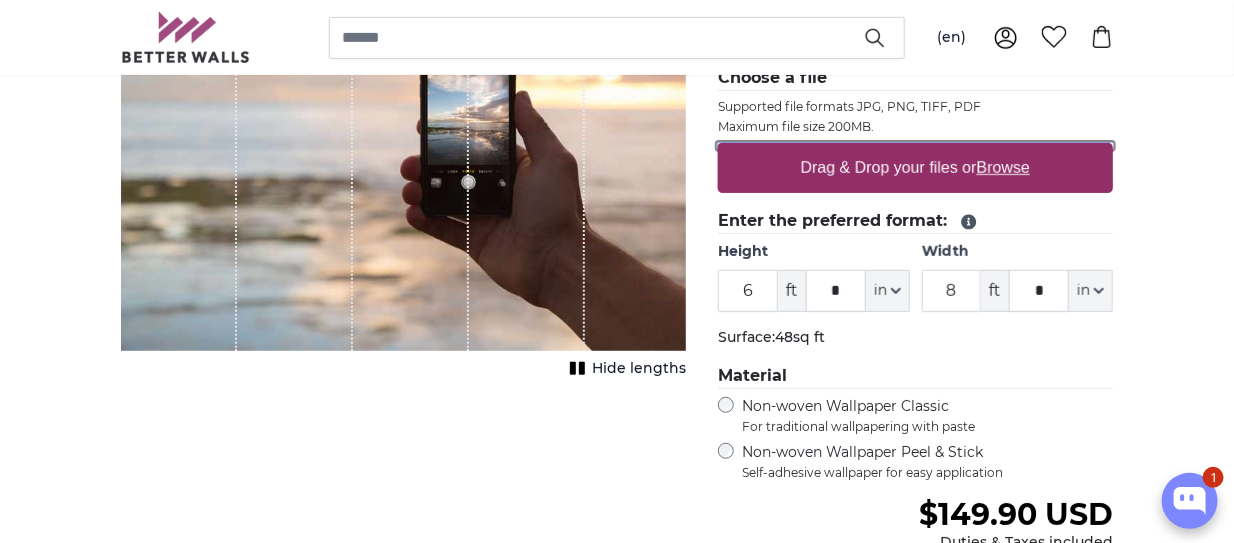 click on "Drag & Drop your files or  Browse" at bounding box center (915, 146) 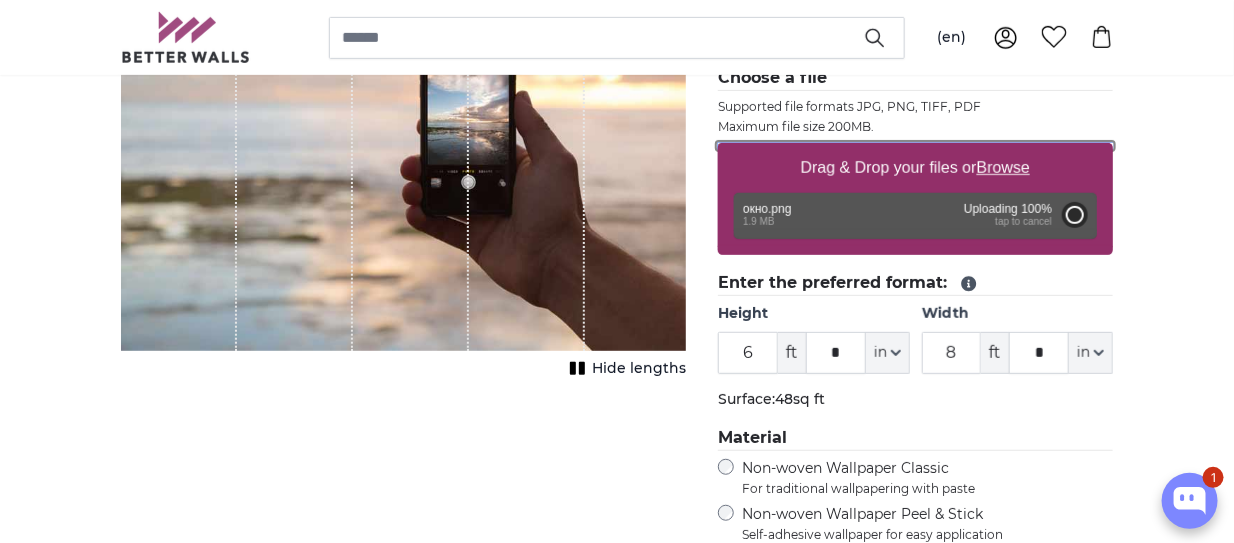 type on "2" 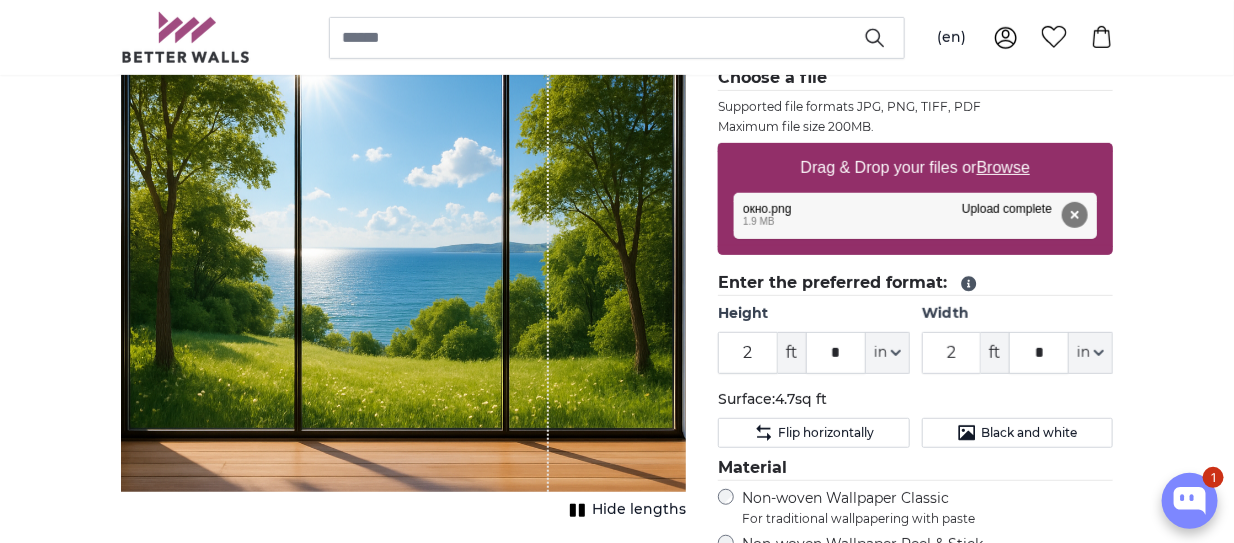drag, startPoint x: 547, startPoint y: 344, endPoint x: 586, endPoint y: 345, distance: 39.012817 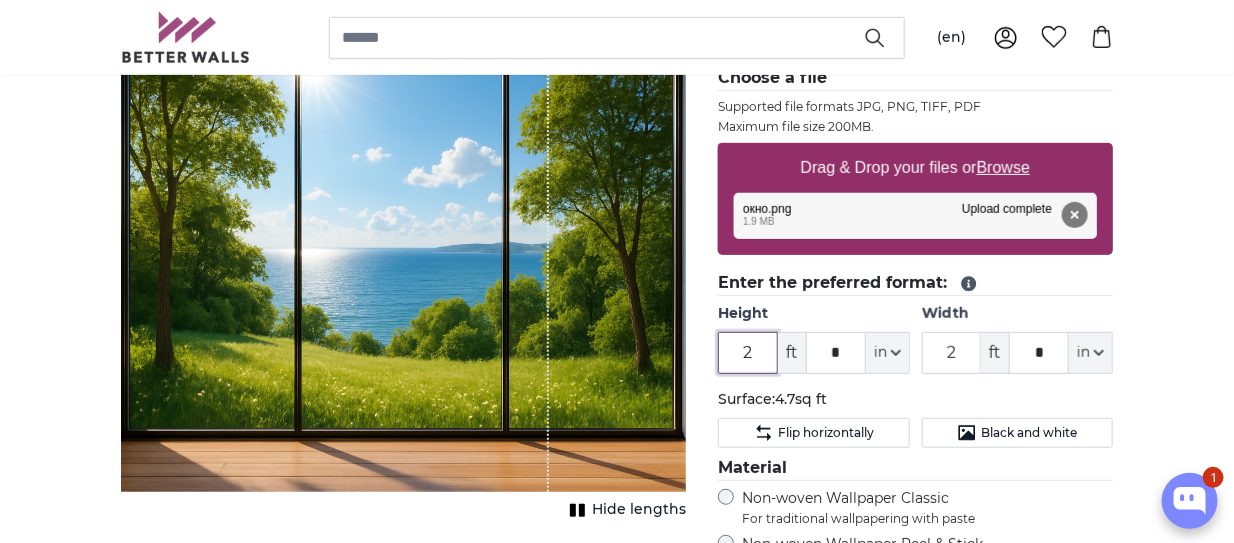 drag, startPoint x: 761, startPoint y: 347, endPoint x: 721, endPoint y: 347, distance: 40 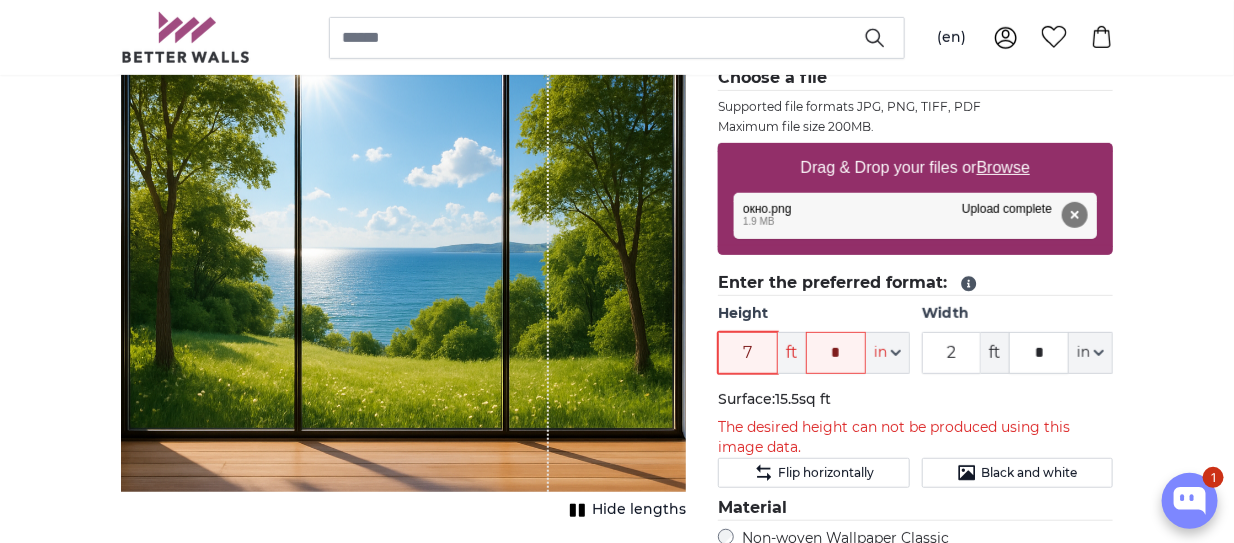 type on "7" 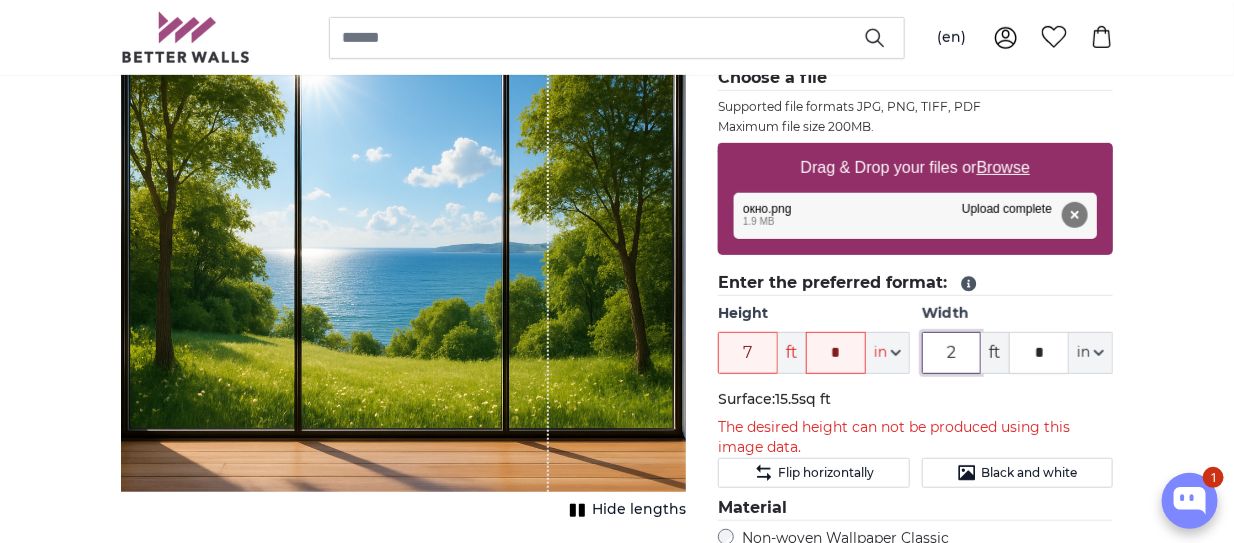 drag, startPoint x: 962, startPoint y: 348, endPoint x: 945, endPoint y: 355, distance: 18.384777 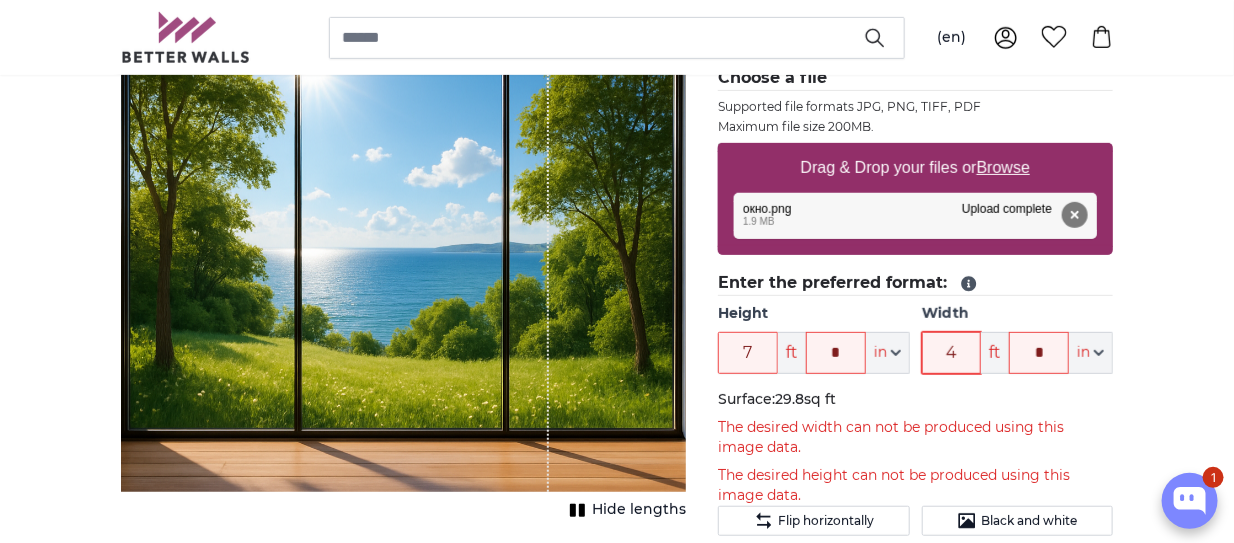 type on "4" 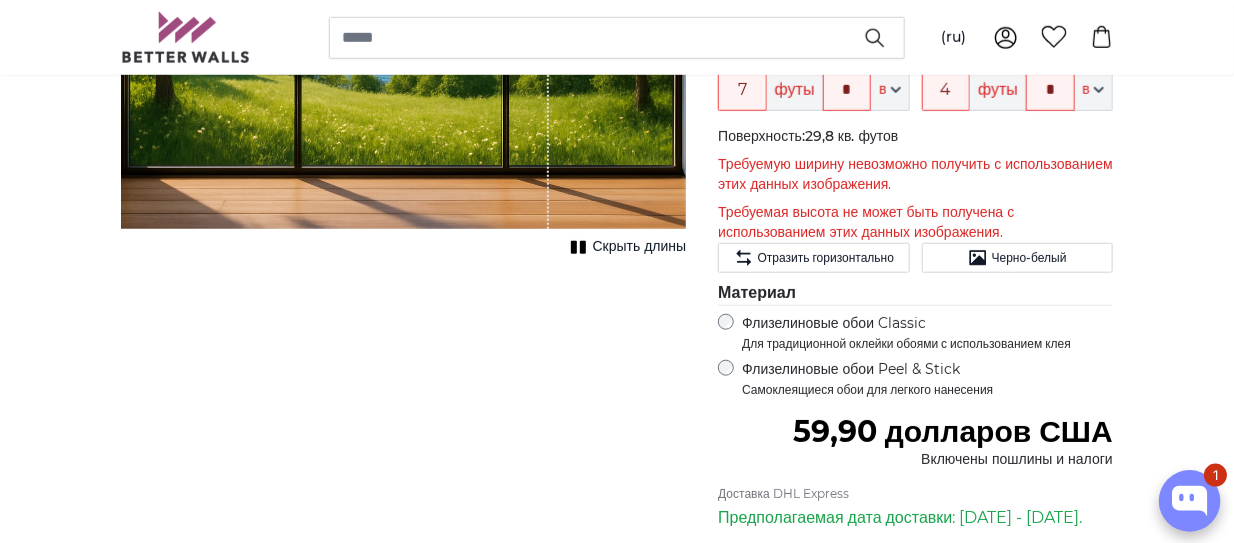 scroll, scrollTop: 599, scrollLeft: 0, axis: vertical 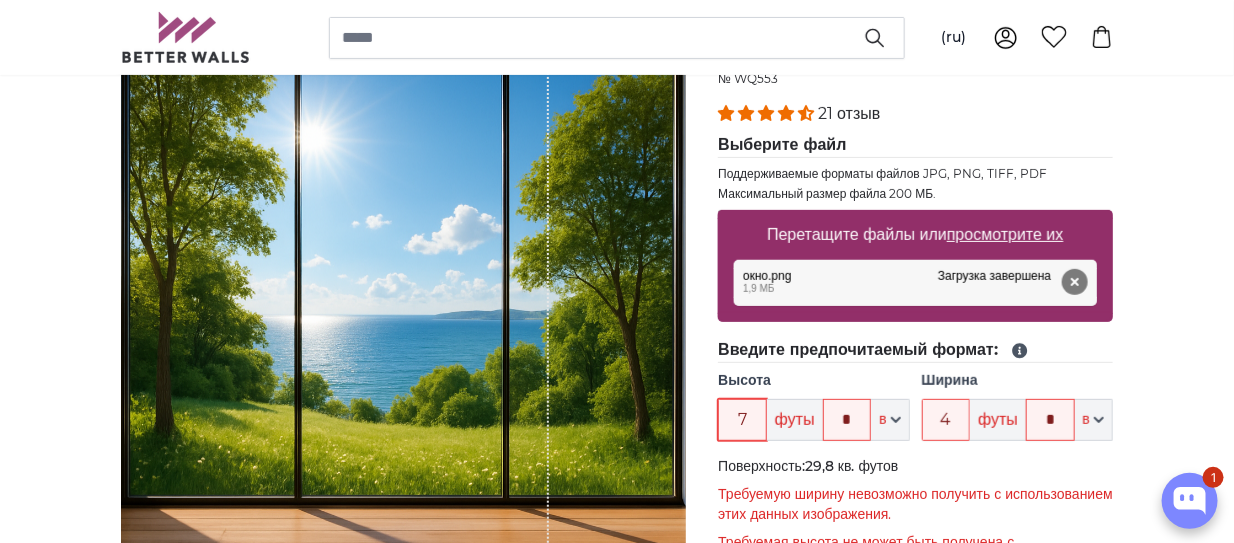 drag, startPoint x: 734, startPoint y: 414, endPoint x: 749, endPoint y: 414, distance: 15 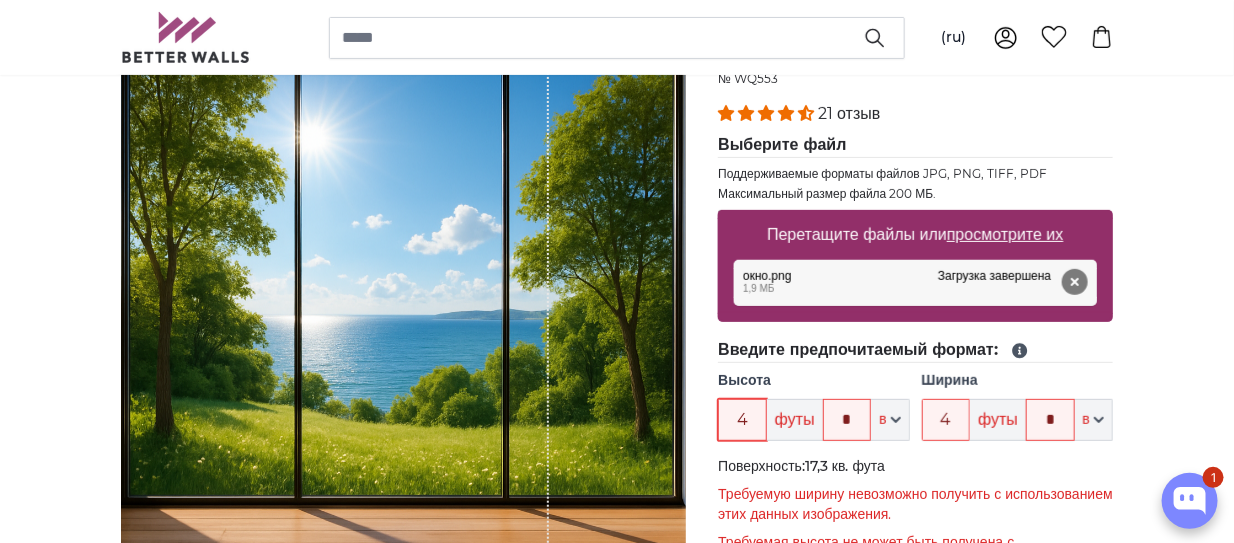 type on "4" 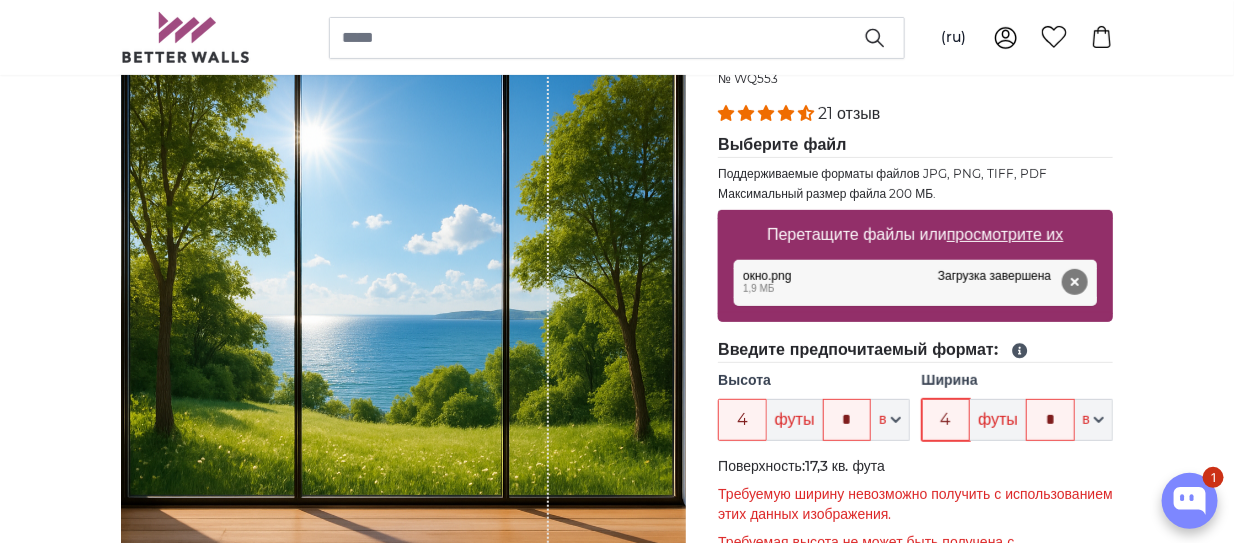 drag, startPoint x: 959, startPoint y: 410, endPoint x: 927, endPoint y: 414, distance: 32.24903 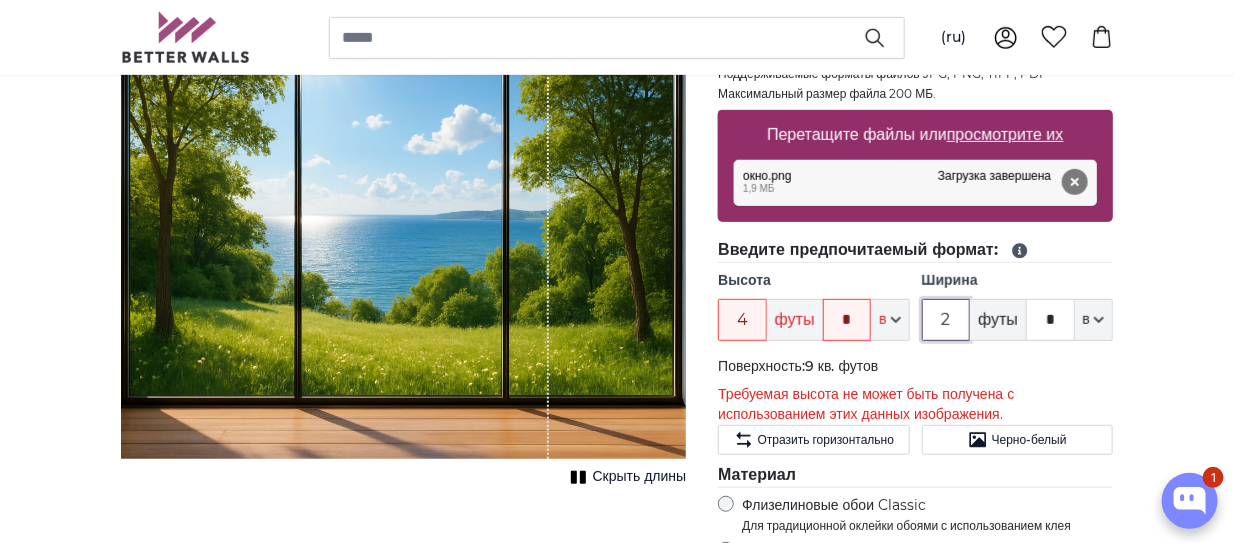 scroll, scrollTop: 199, scrollLeft: 0, axis: vertical 